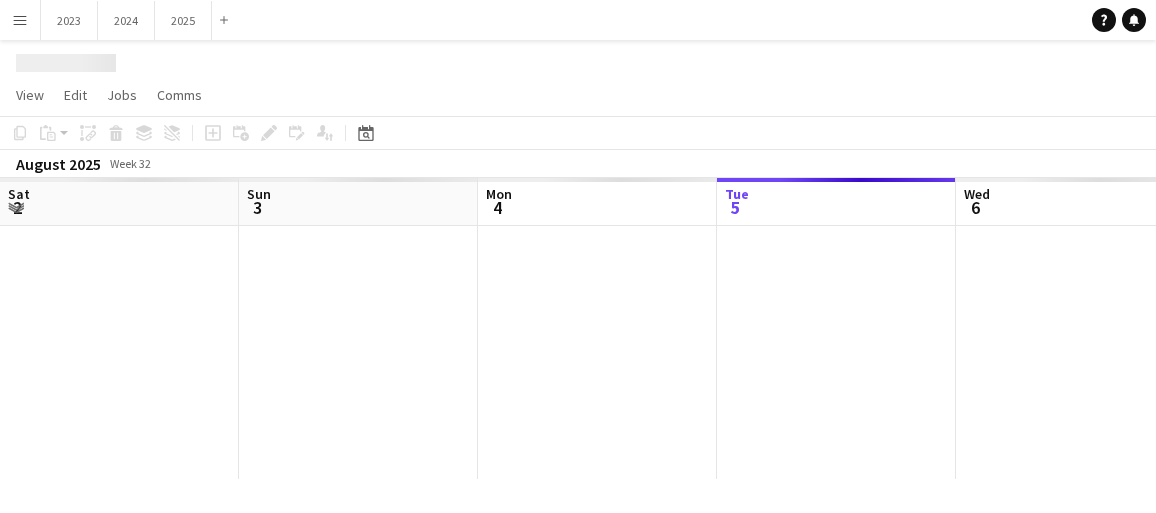 scroll, scrollTop: 0, scrollLeft: 0, axis: both 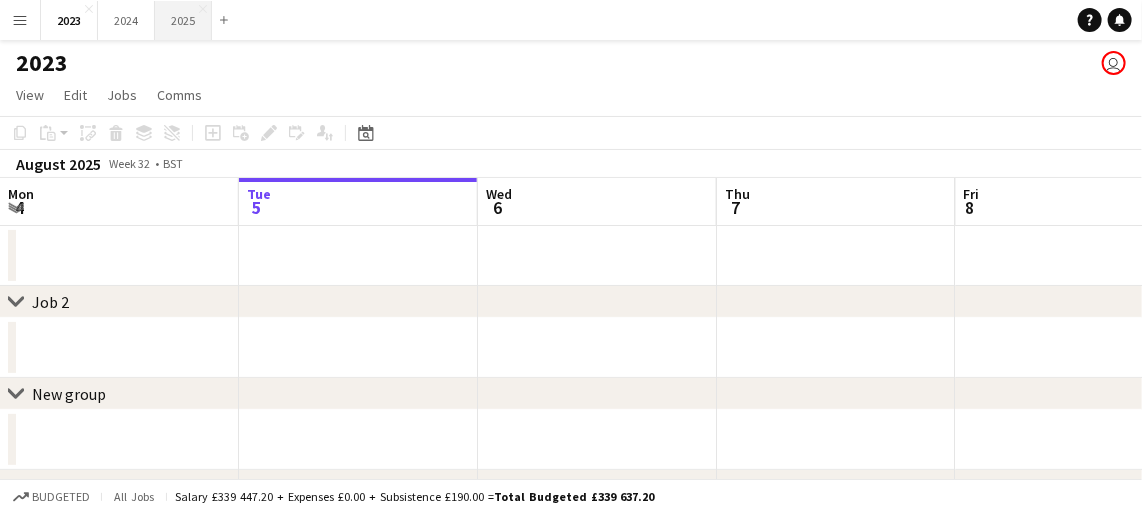 click on "2025
Close" at bounding box center (183, 20) 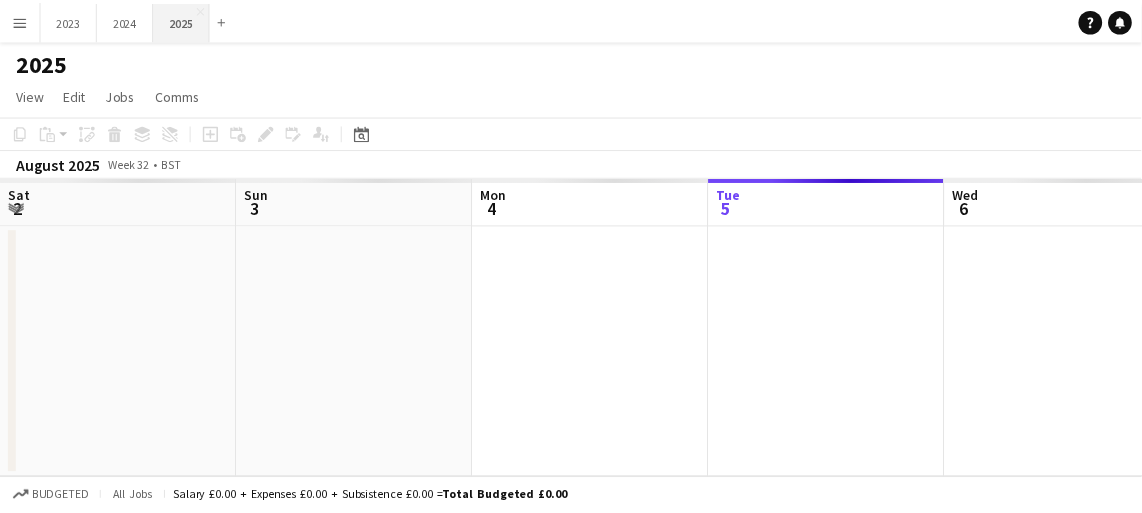 scroll, scrollTop: 0, scrollLeft: 478, axis: horizontal 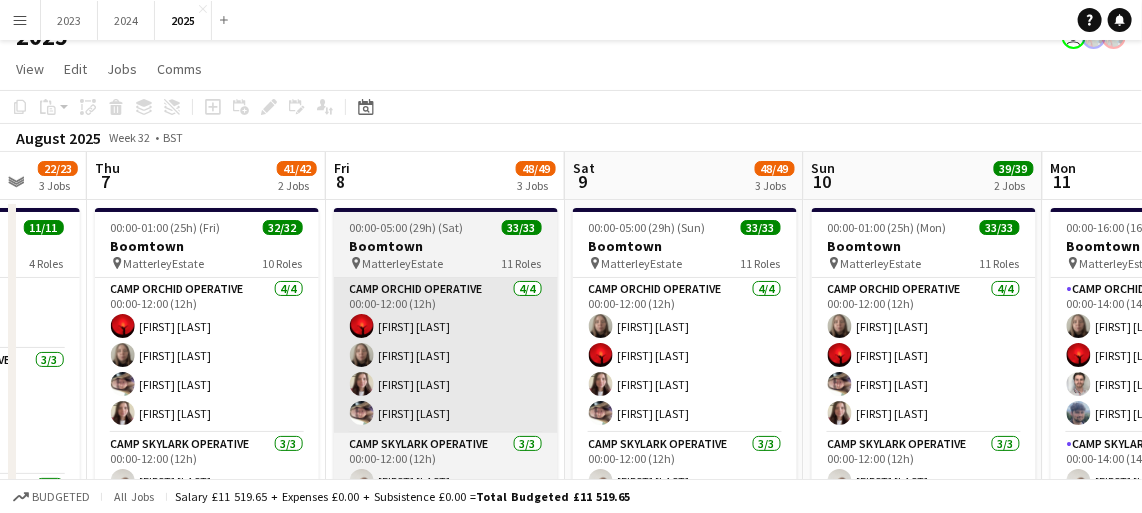 click on "Camp Orchid Operative   4/4   00:00-12:00 (12h)
[FIRST] [LAST] [FIRST] [LAST] [FIRST] [LAST] [FIRST] [LAST]" at bounding box center (446, 355) 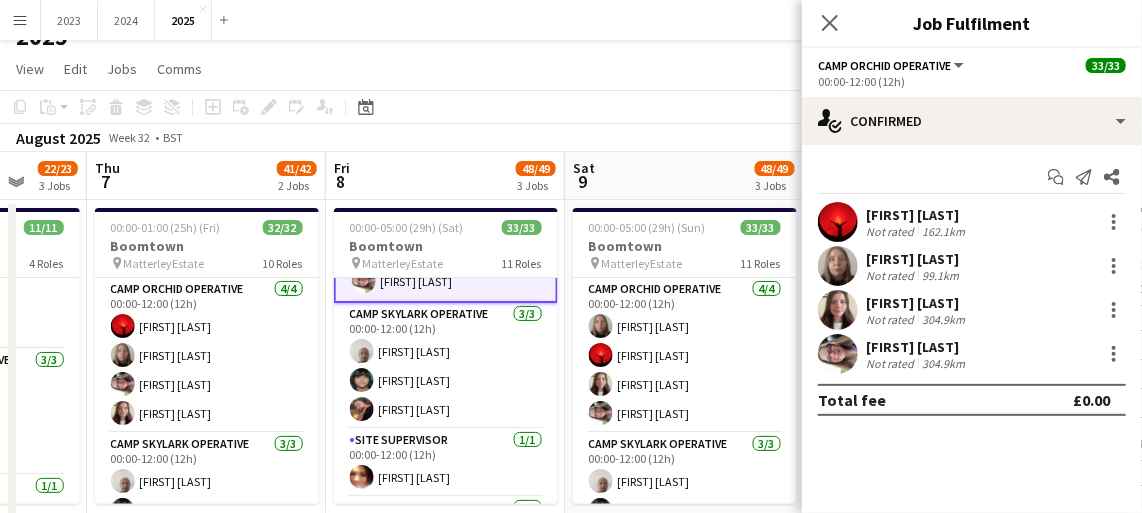 scroll, scrollTop: 169, scrollLeft: 0, axis: vertical 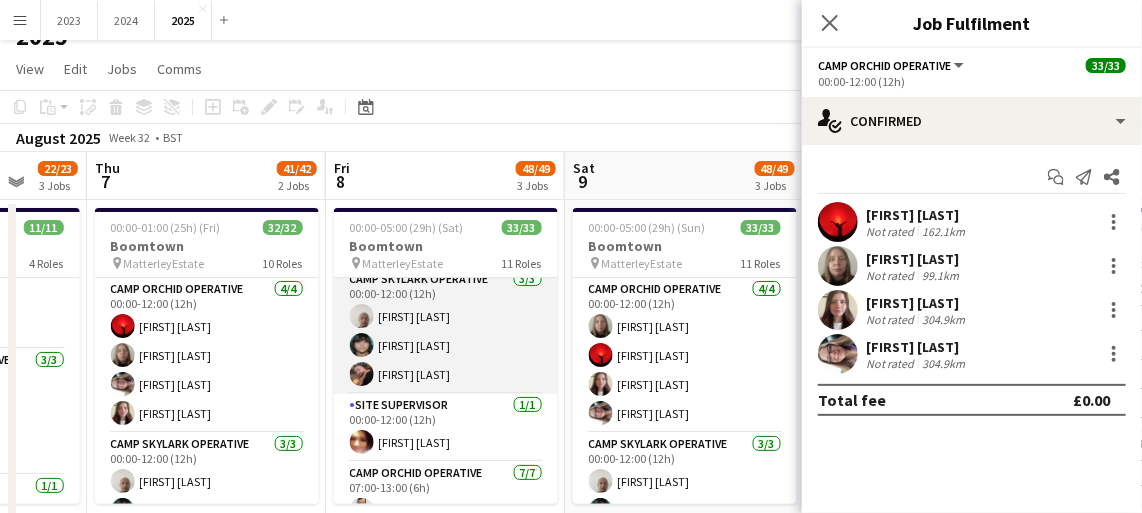 click on "Camp Skylark Operative   3/3   00:00-12:00 (12h)
[FIRST] [LAST] [FIRST] [LAST] [FIRST] [LAST]" at bounding box center (446, 331) 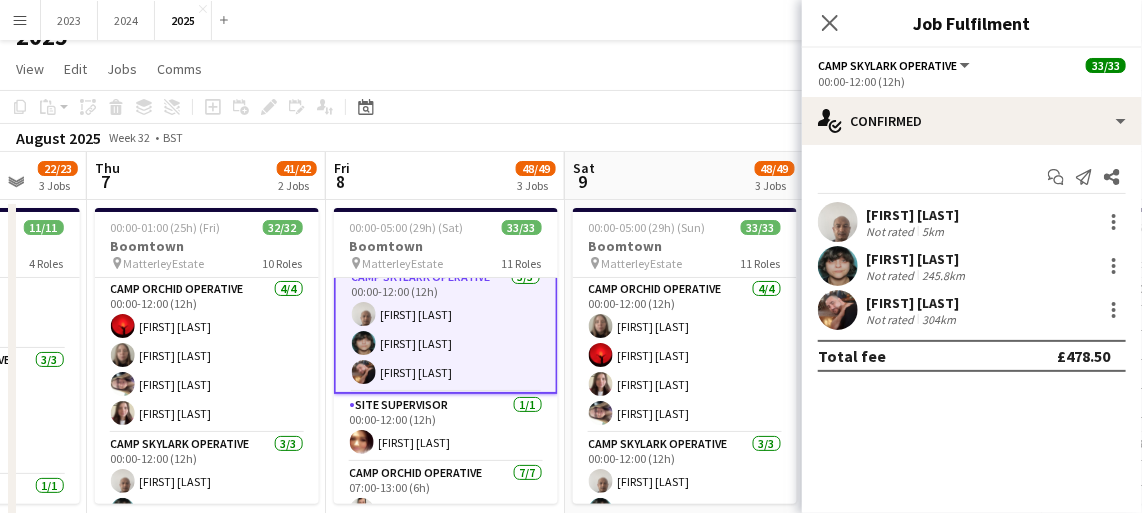 scroll, scrollTop: 167, scrollLeft: 0, axis: vertical 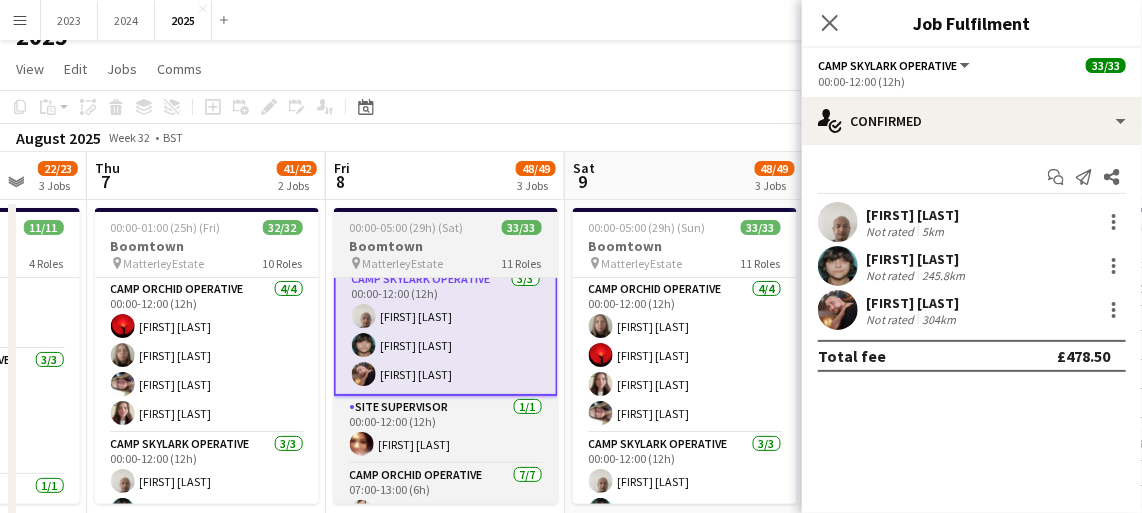 click on "Camp Skylark Operative   3/3   00:00-12:00 (12h)
[FIRST] [LAST] [FIRST] [LAST] [FIRST] [LAST]" at bounding box center (446, 331) 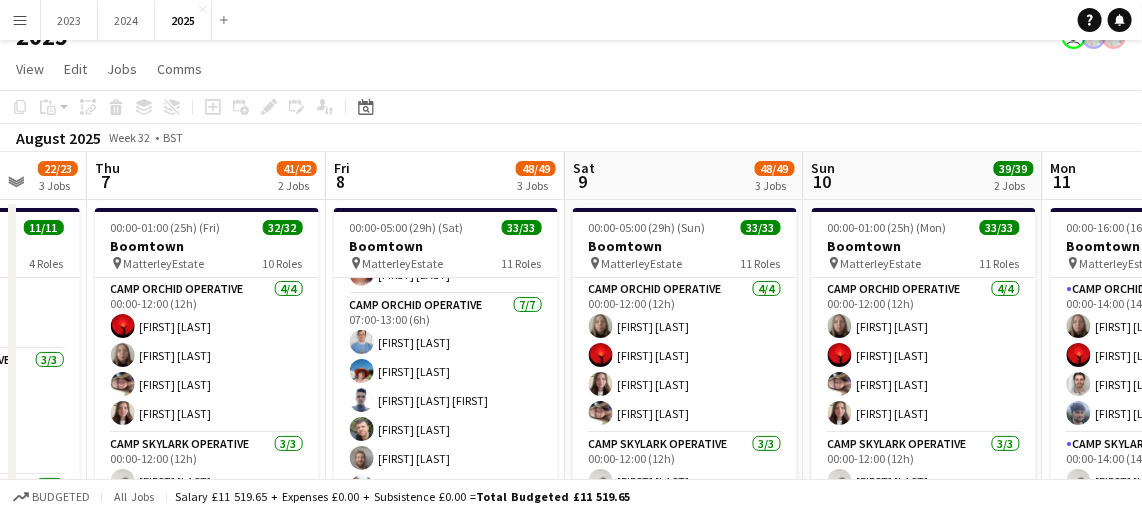 scroll, scrollTop: 333, scrollLeft: 0, axis: vertical 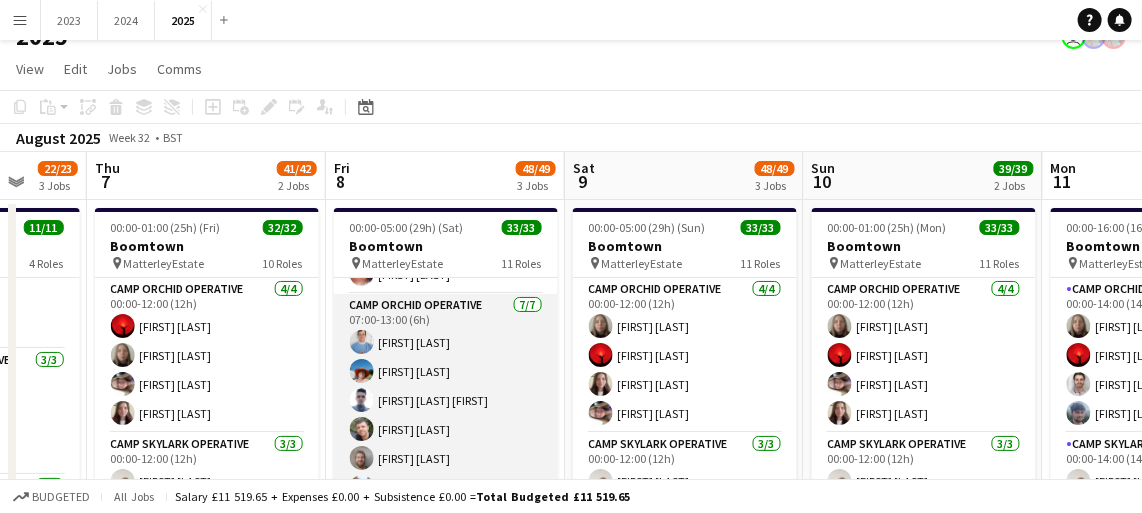click on "Camp Orchid Operative   7/7   07:00-13:00 (6h)
[FIRST] [LAST] [FIRST] [LAST] [FIRST] [LAST] [FIRST] [LAST] [FIRST] [LAST] [FIRST] [LAST]" at bounding box center (446, 415) 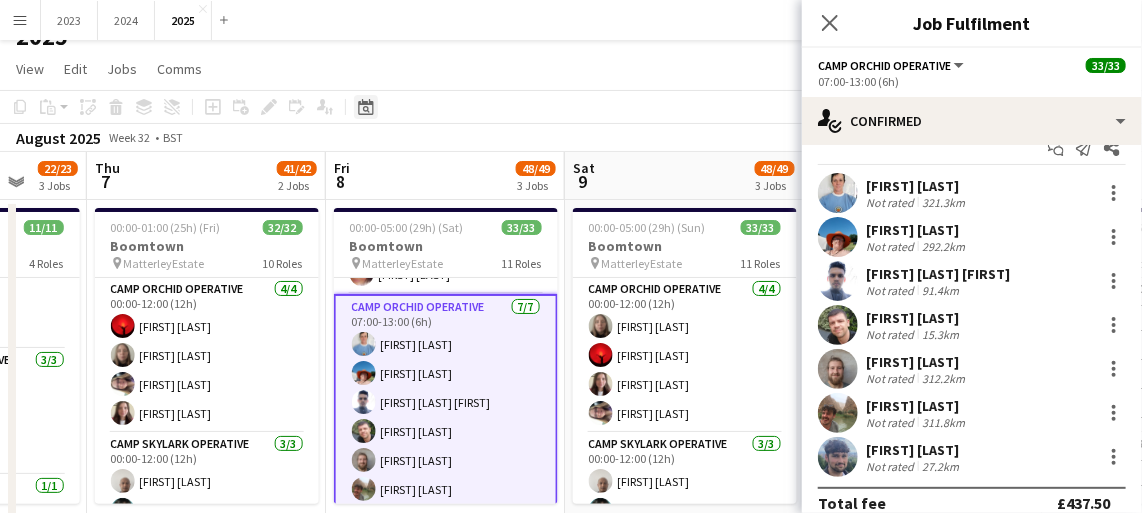 scroll, scrollTop: 26, scrollLeft: 0, axis: vertical 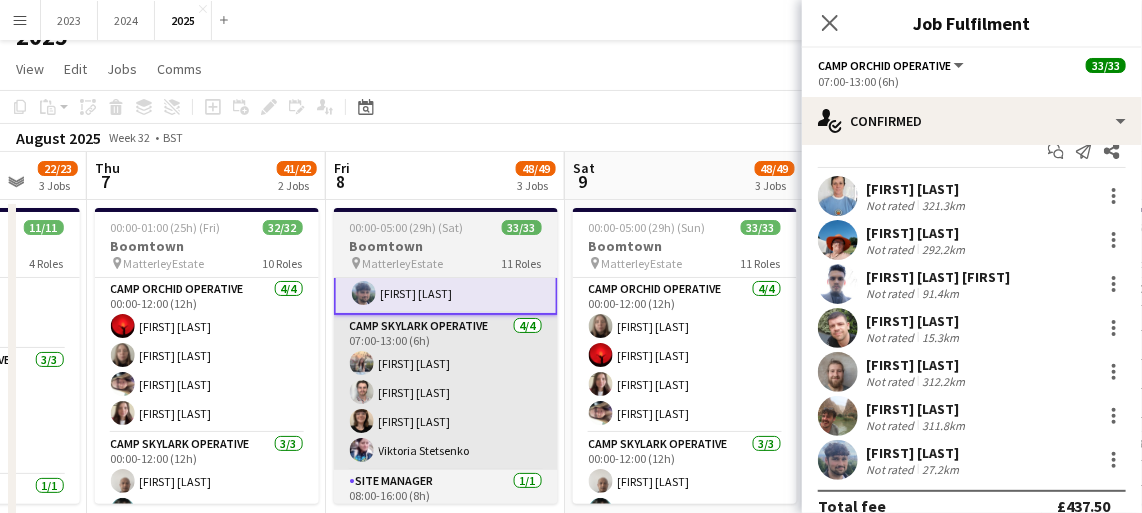 click on "Camp Skylark Operative   4/4   07:00-13:00 (6h)
[FIRST] [LAST] [FIRST] [LAST] [FIRST] [LAST]" at bounding box center (446, 392) 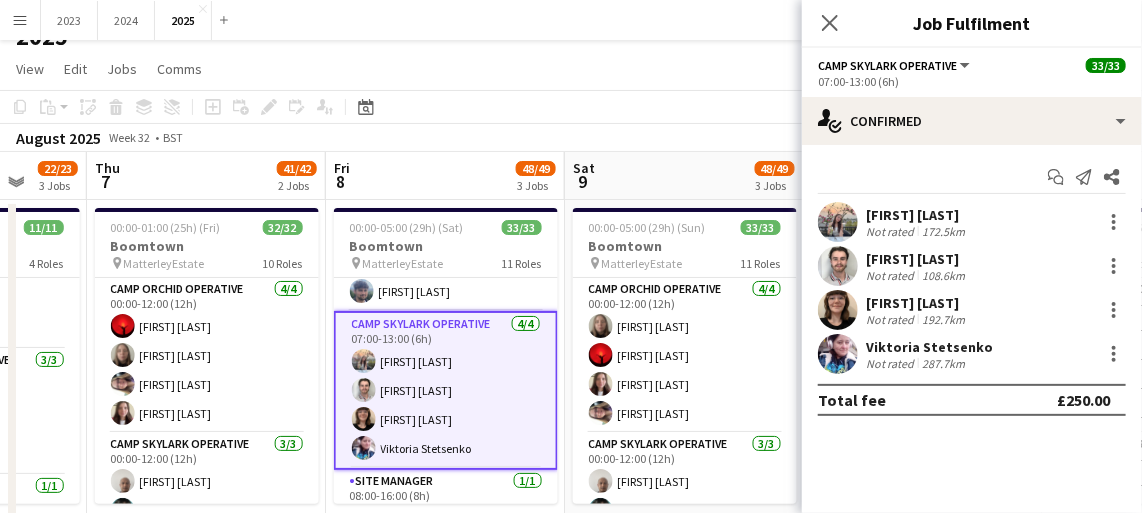 scroll, scrollTop: 0, scrollLeft: 0, axis: both 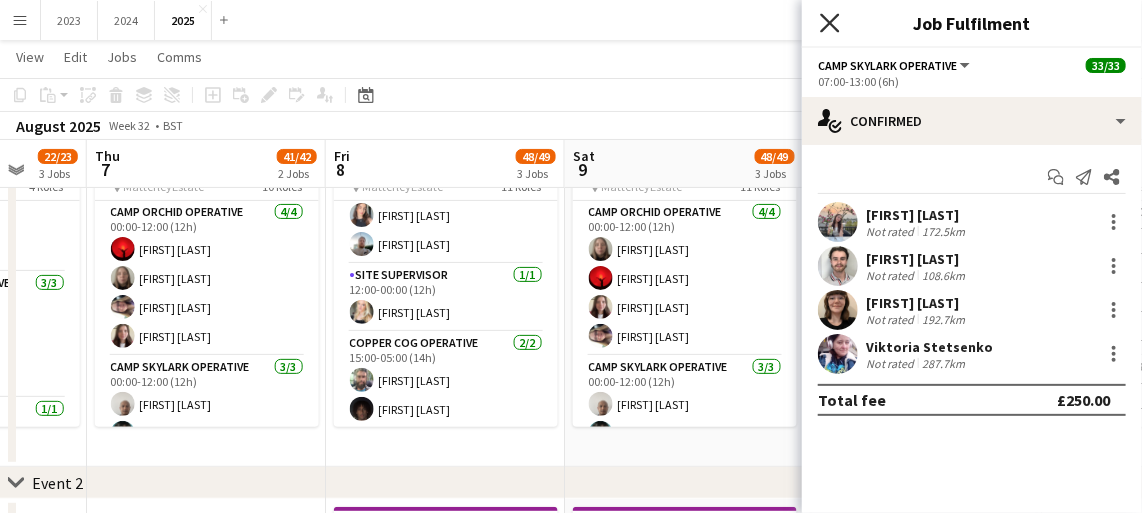 click on "Close pop-in" 